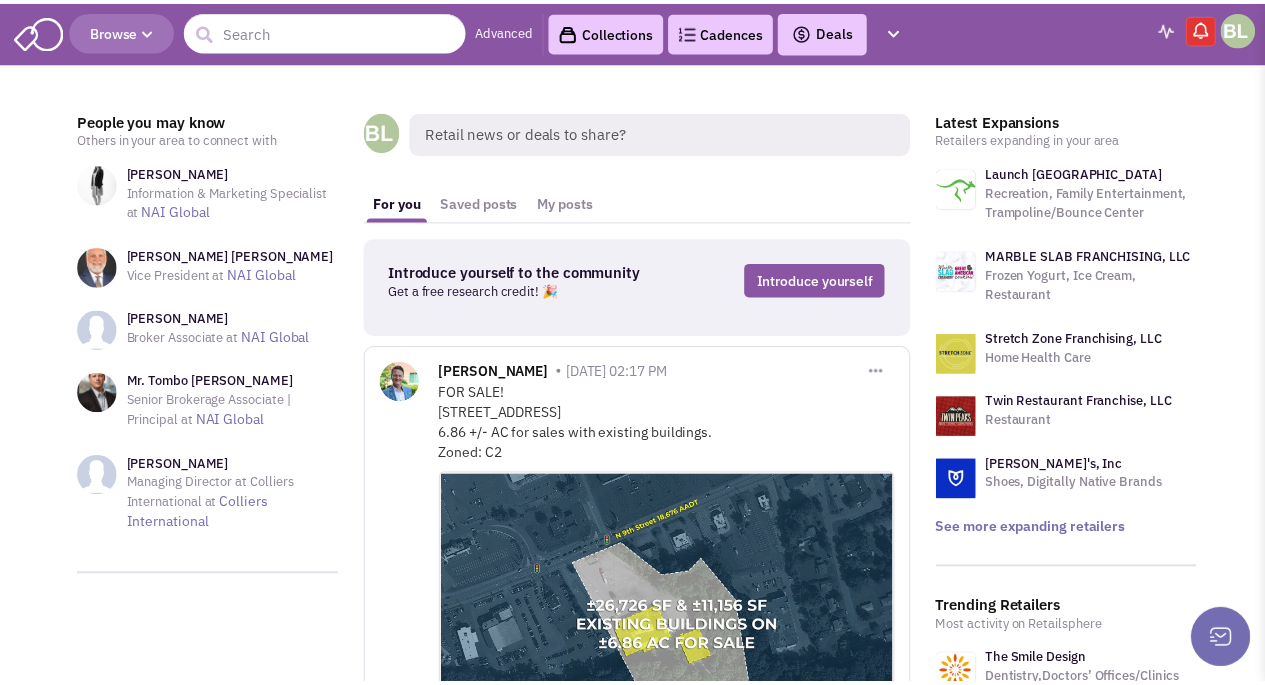 scroll, scrollTop: 0, scrollLeft: 0, axis: both 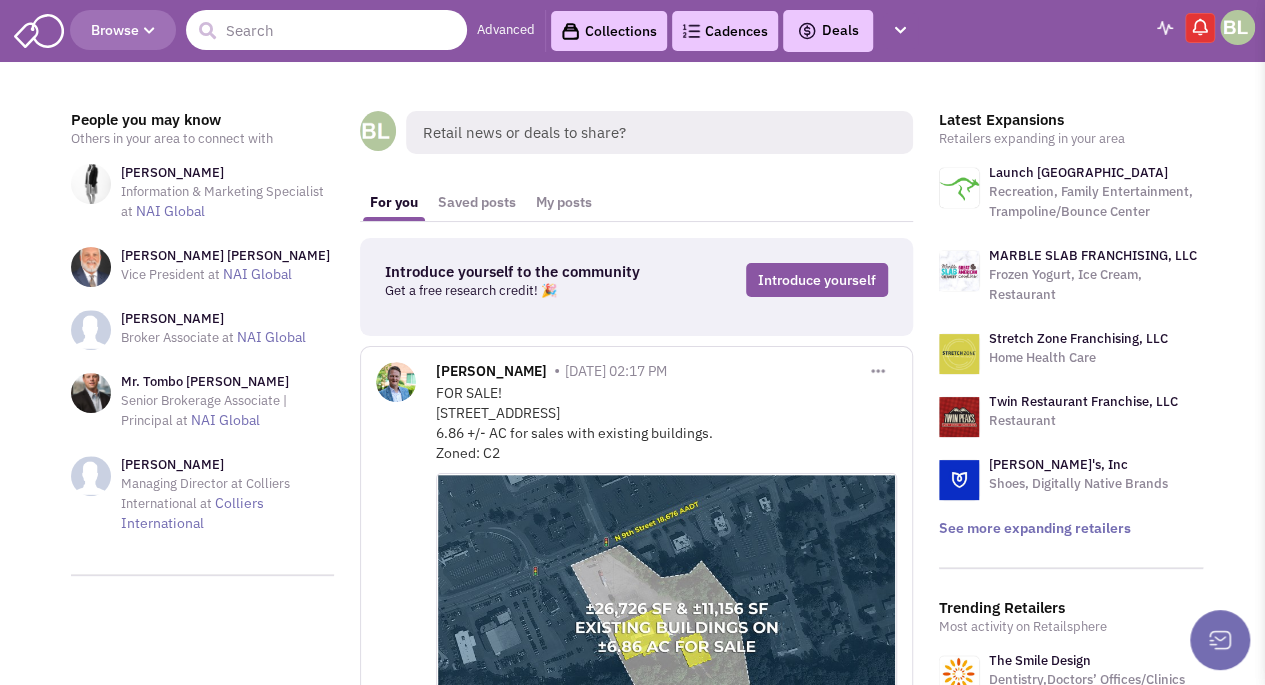 click at bounding box center (326, 30) 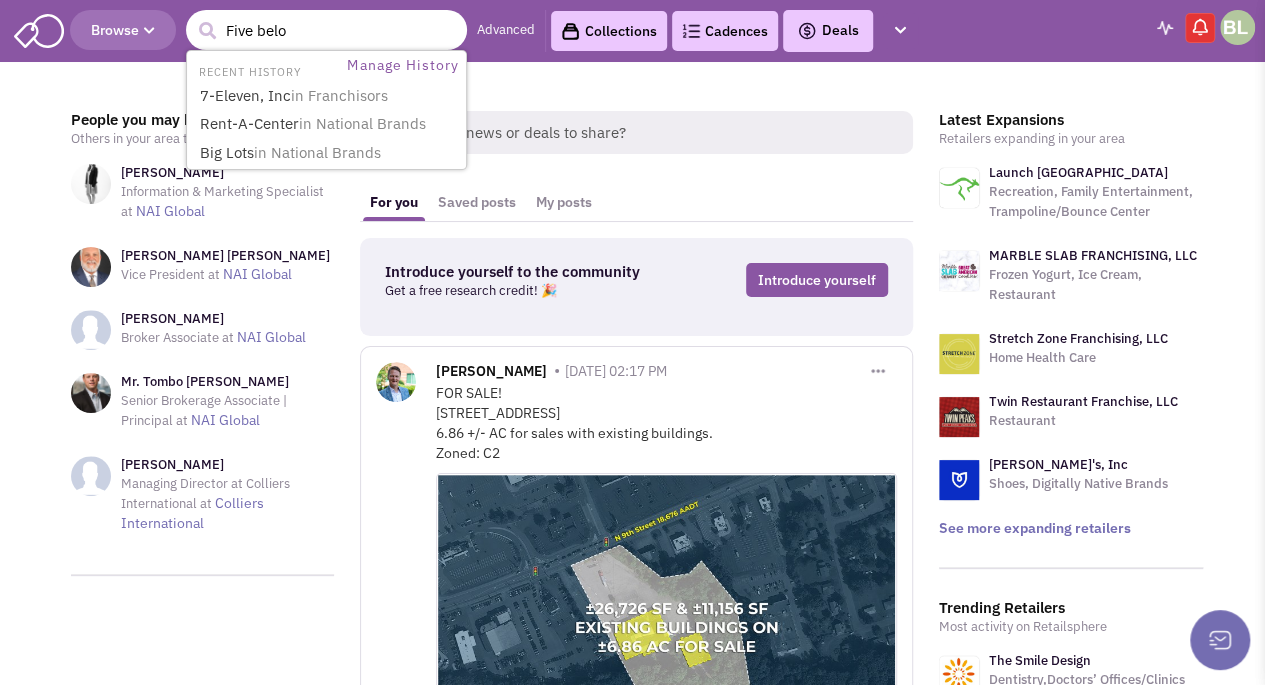 type on "Five below" 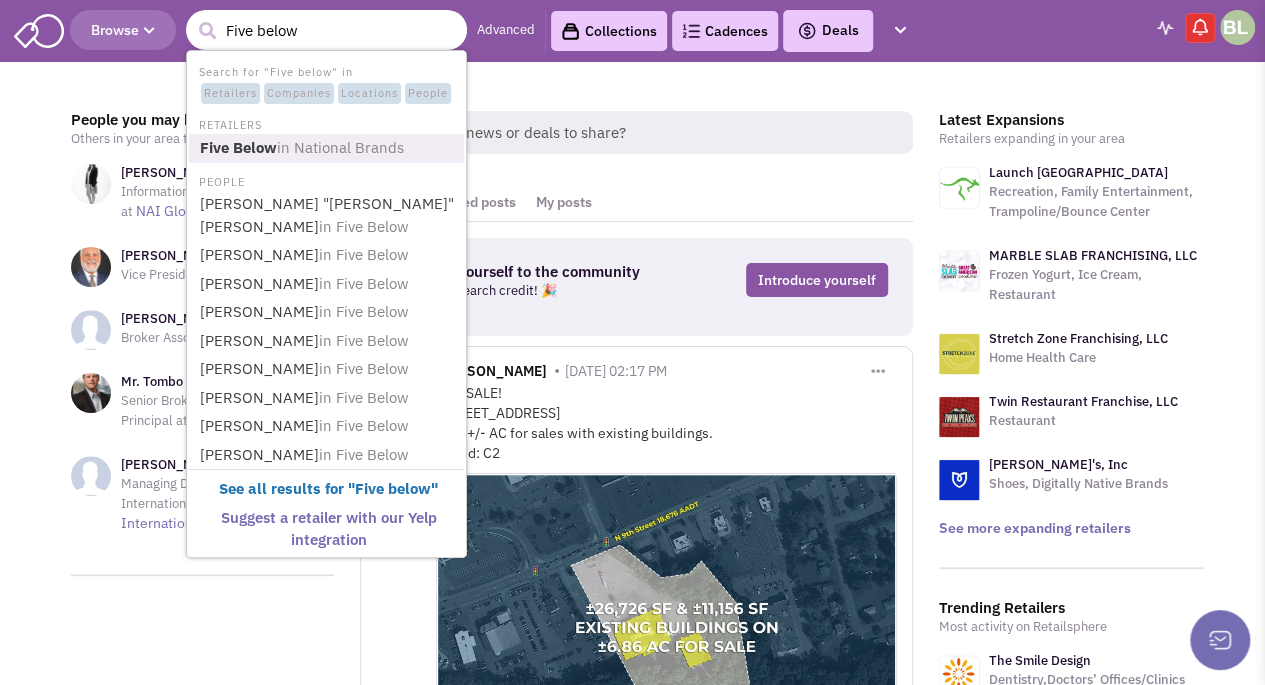click on "in National Brands" at bounding box center [340, 147] 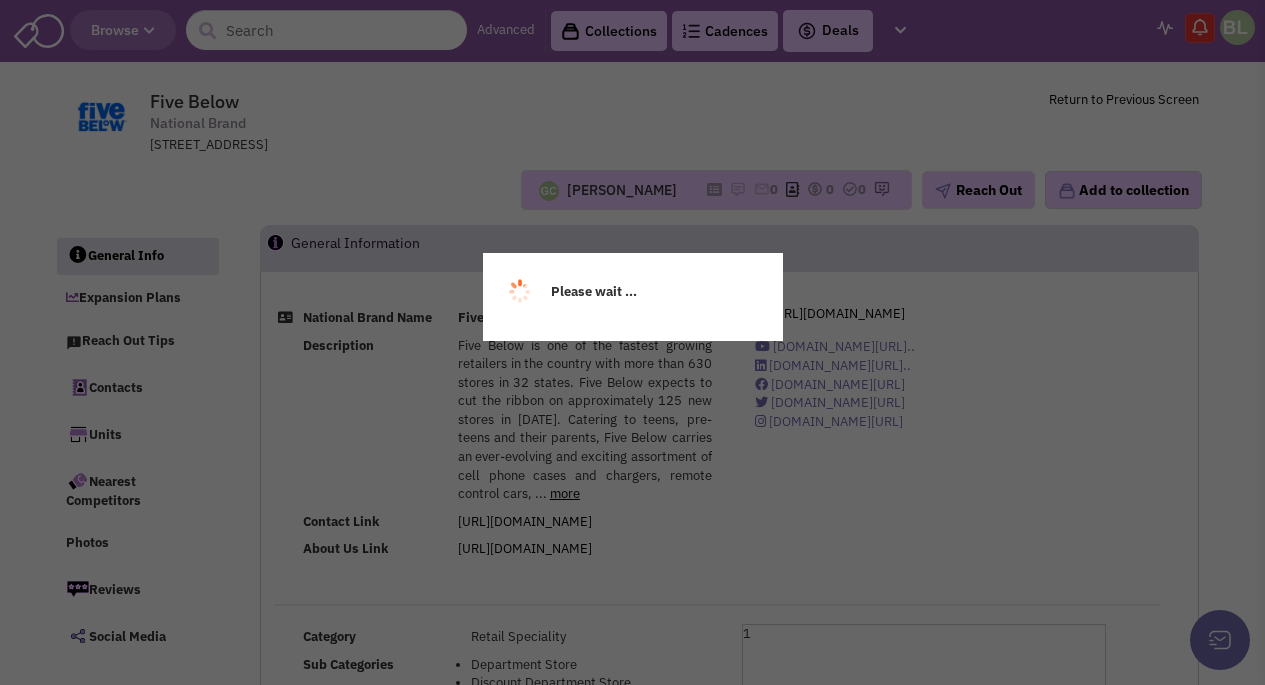 scroll, scrollTop: 0, scrollLeft: 0, axis: both 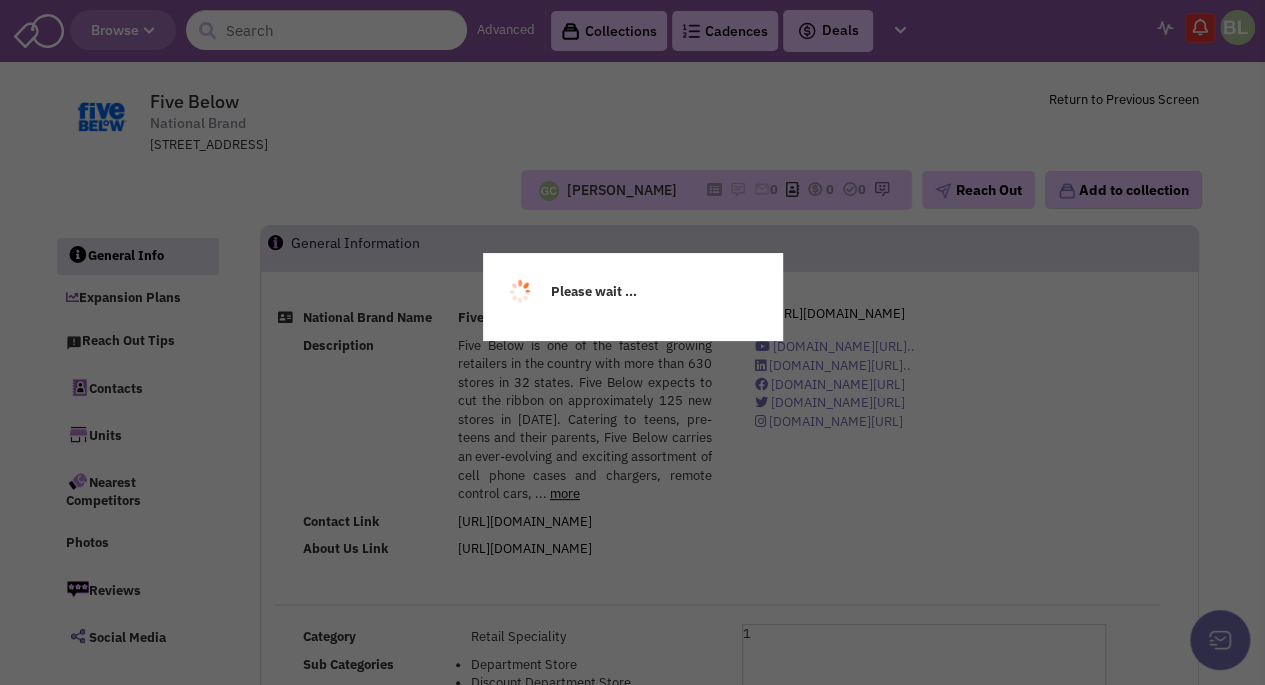 select 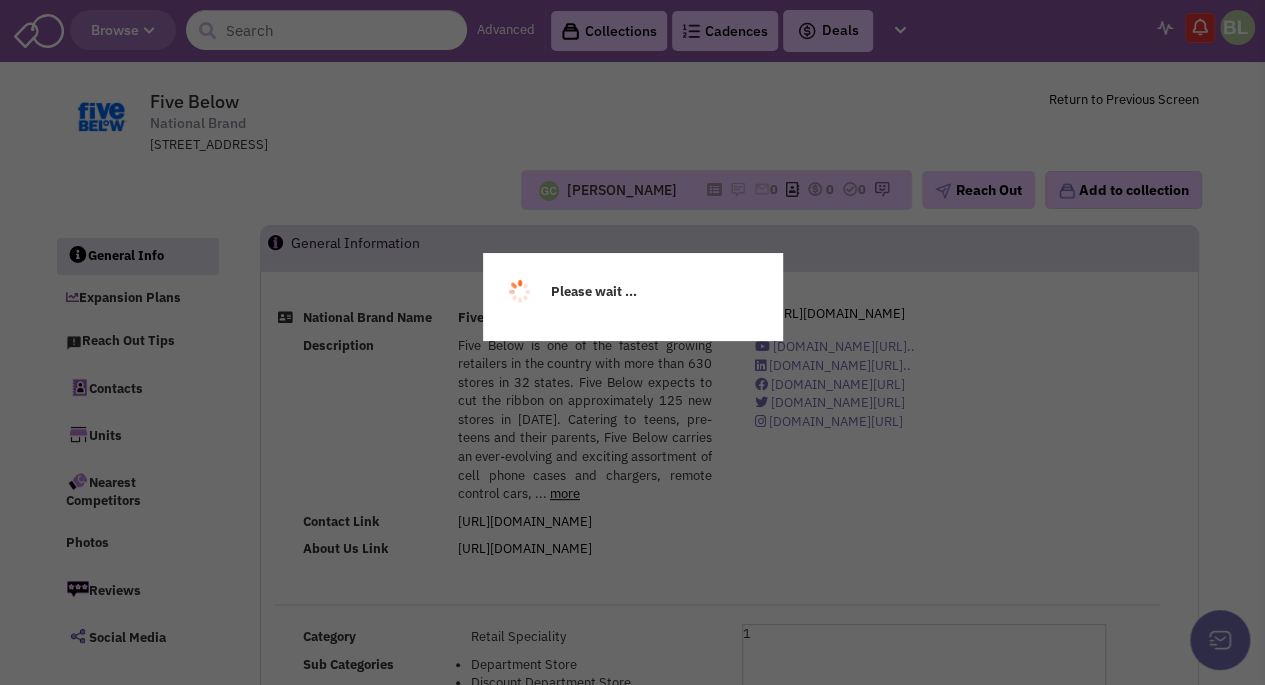 select 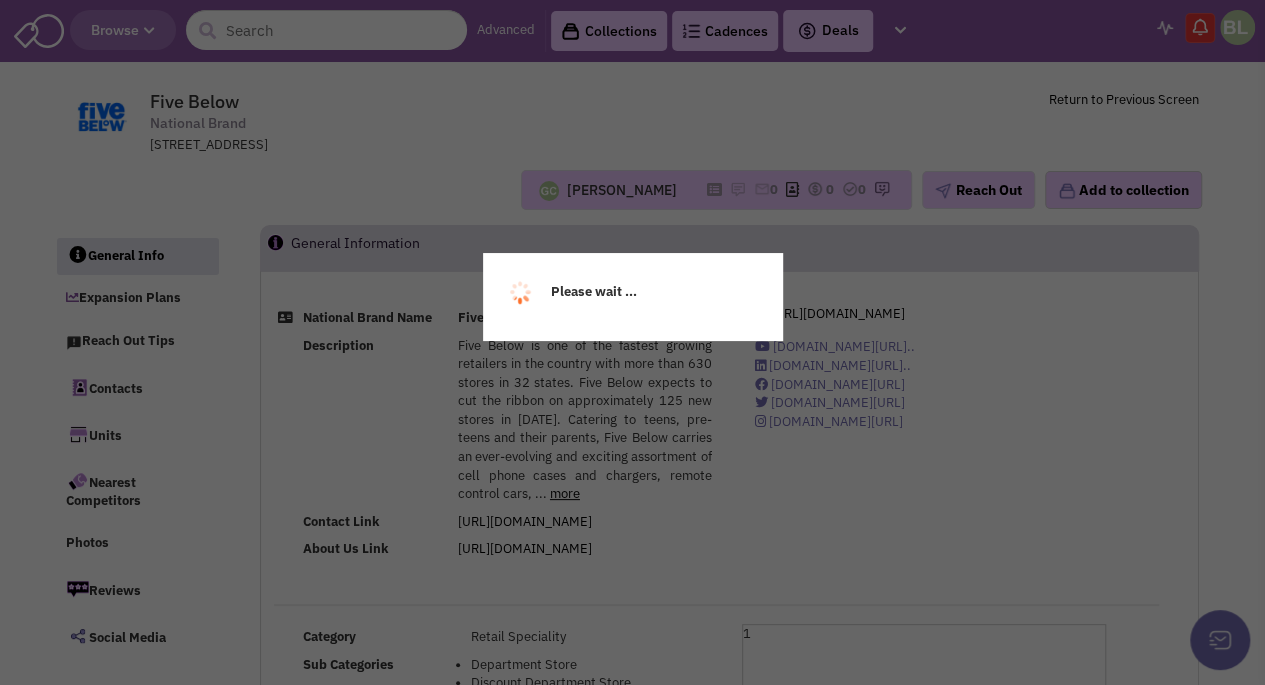 select 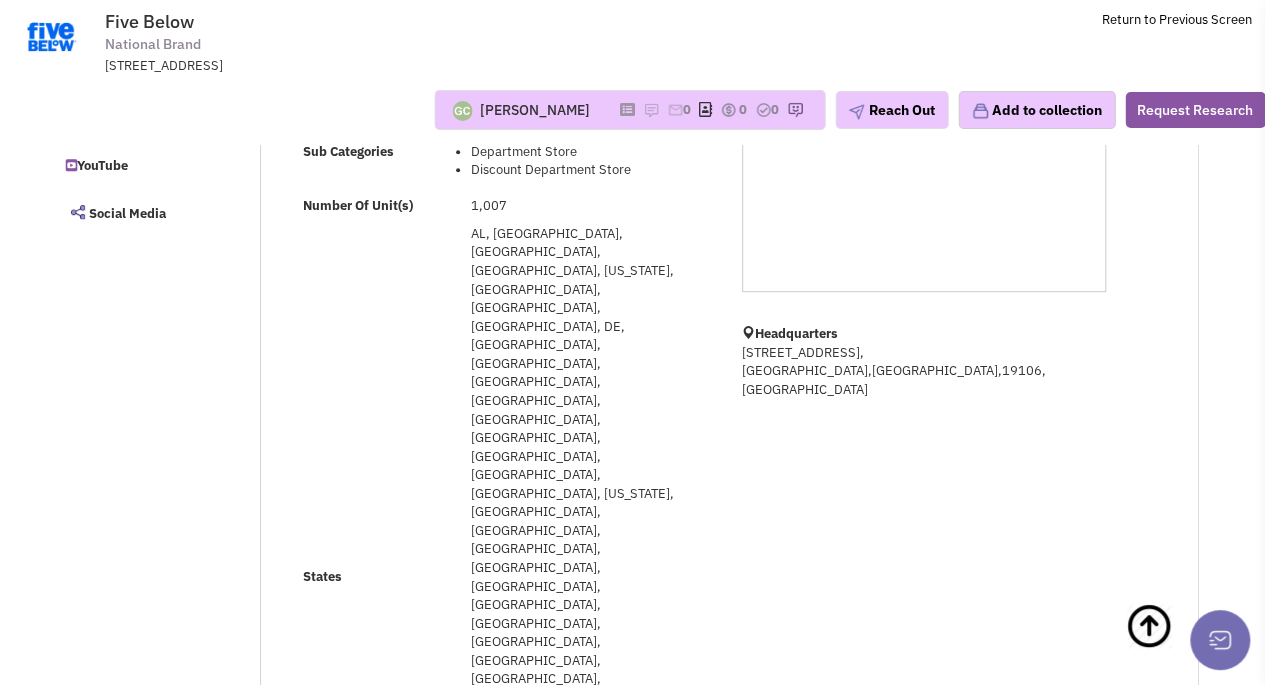 scroll, scrollTop: 642, scrollLeft: 0, axis: vertical 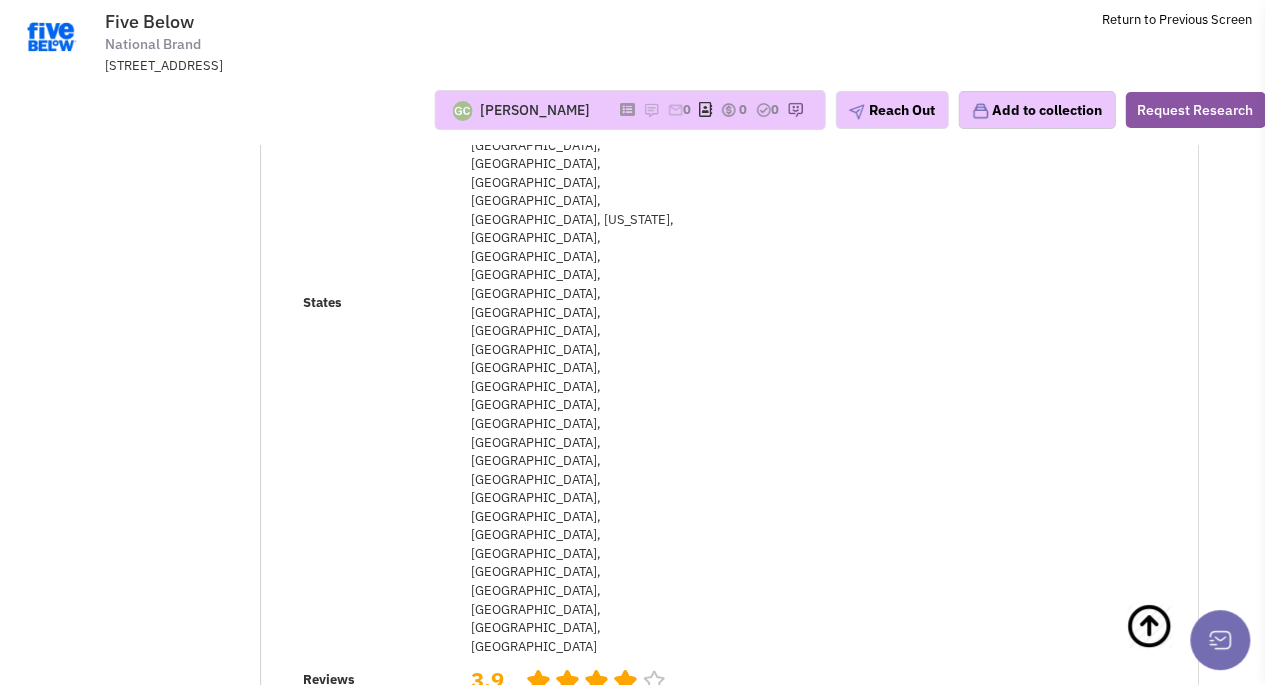 click on "View details" at bounding box center (1106, 934) 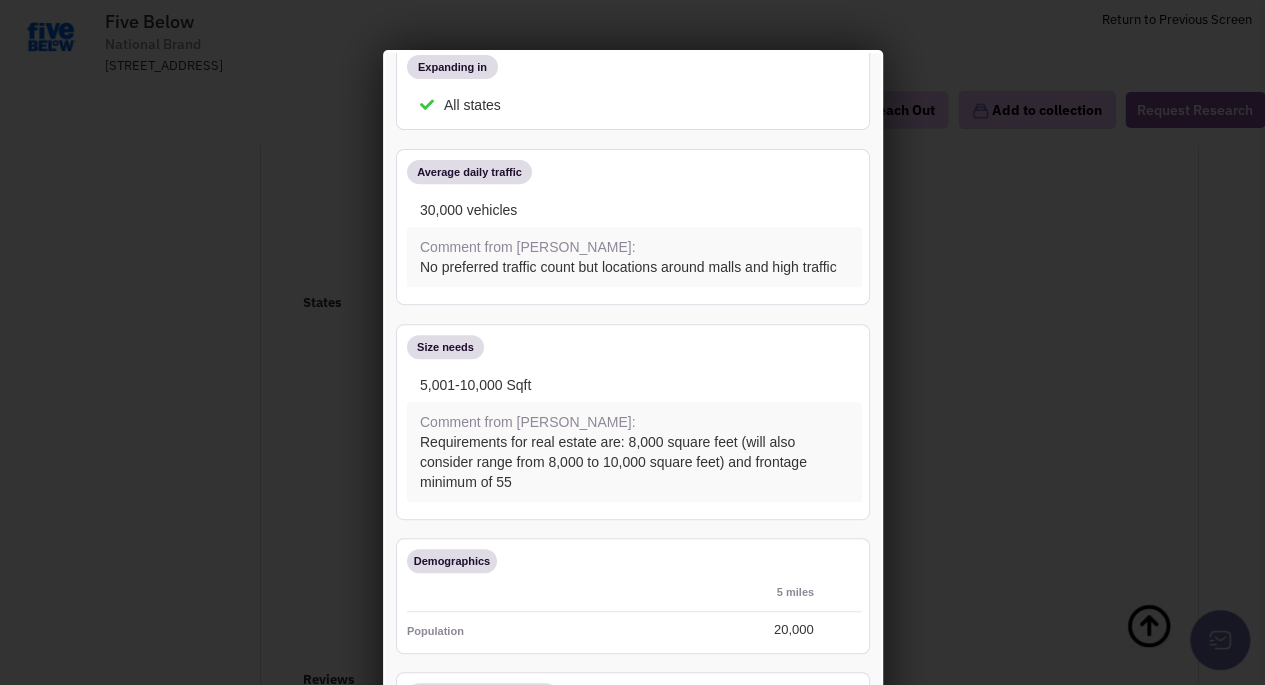 scroll, scrollTop: 422, scrollLeft: 0, axis: vertical 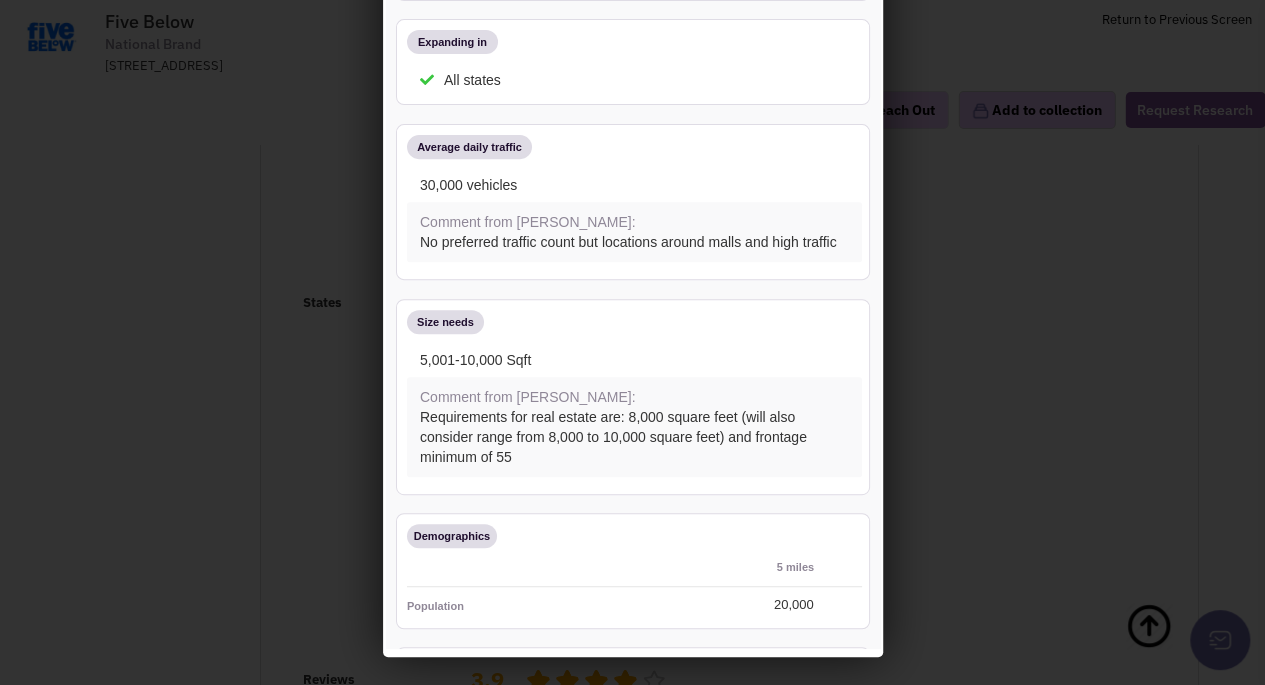 click at bounding box center (632, 342) 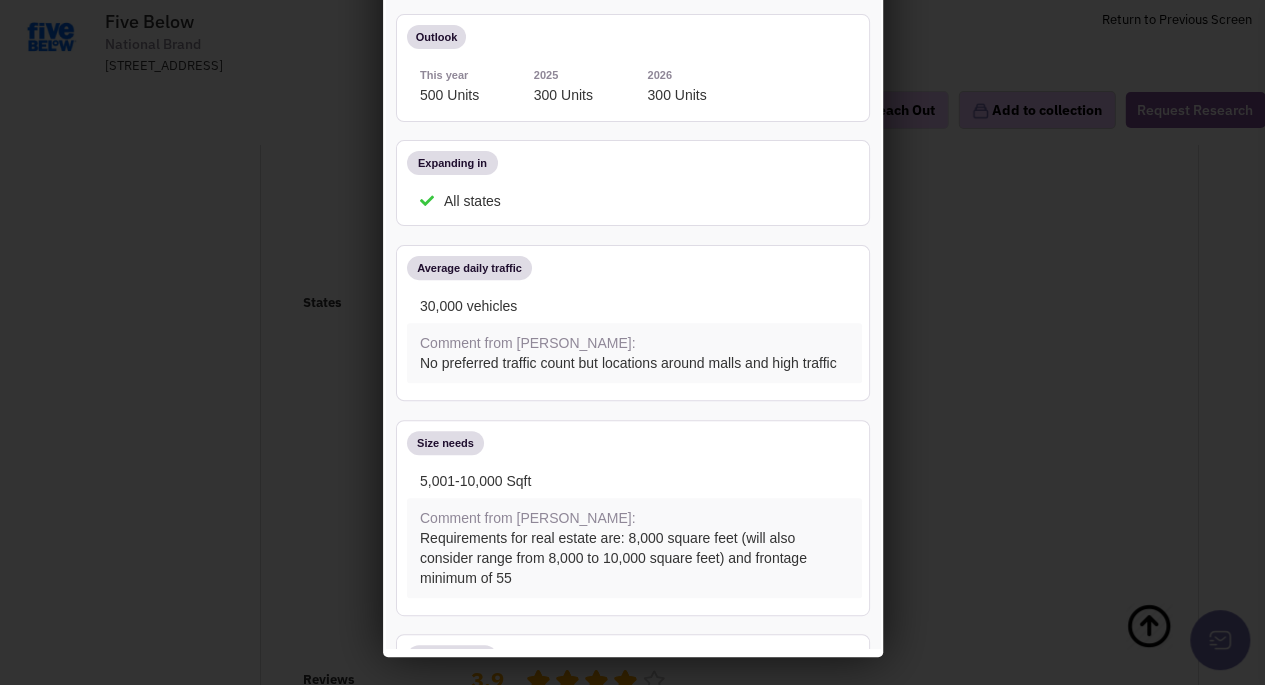 scroll, scrollTop: 0, scrollLeft: 0, axis: both 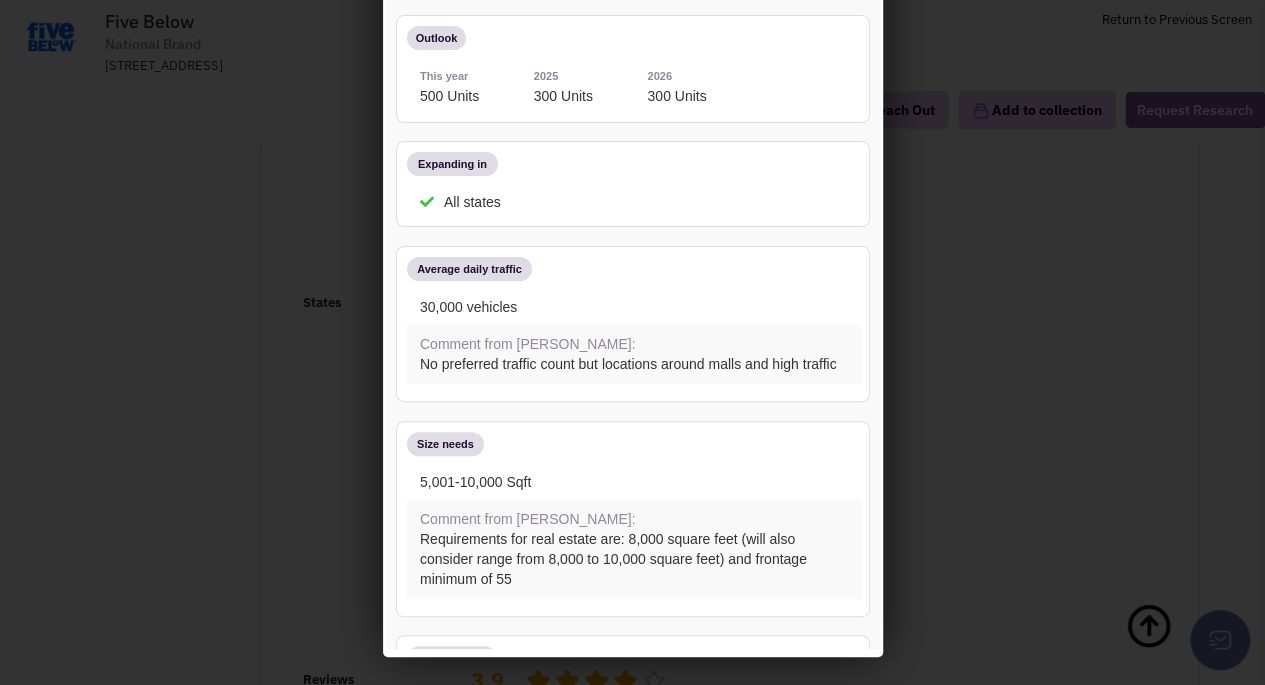 click at bounding box center (632, 342) 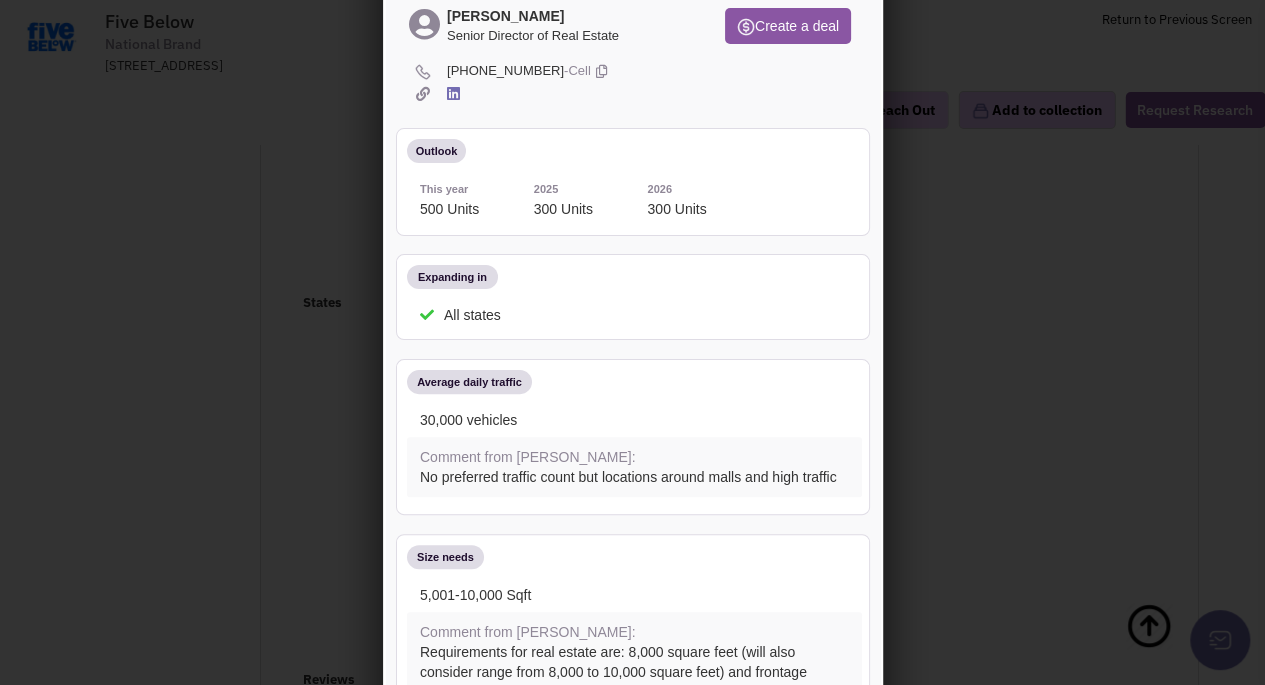 scroll, scrollTop: 0, scrollLeft: 0, axis: both 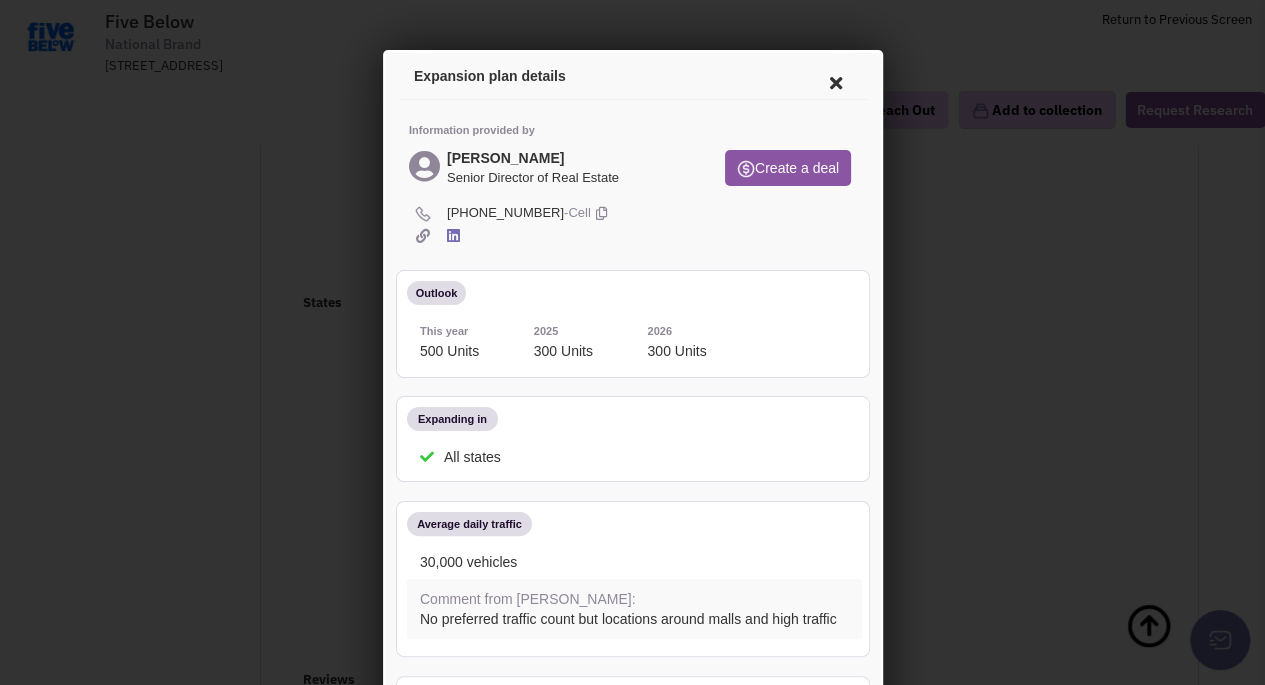 click at bounding box center [832, 80] 